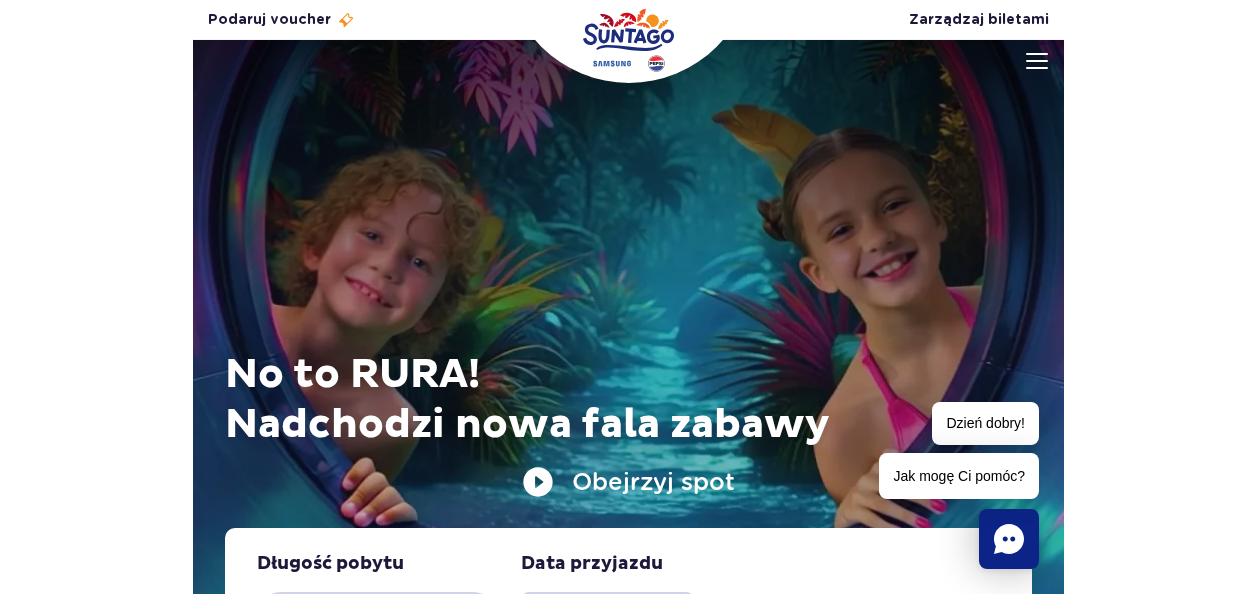 scroll, scrollTop: 0, scrollLeft: 0, axis: both 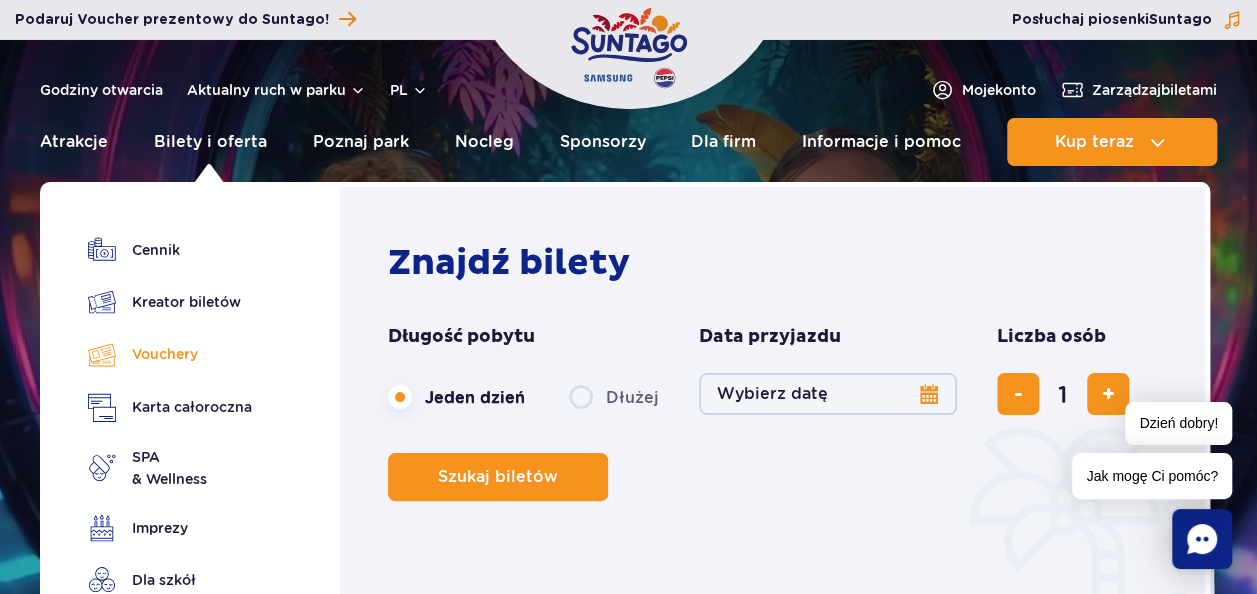 click on "Vouchery" at bounding box center [170, 354] 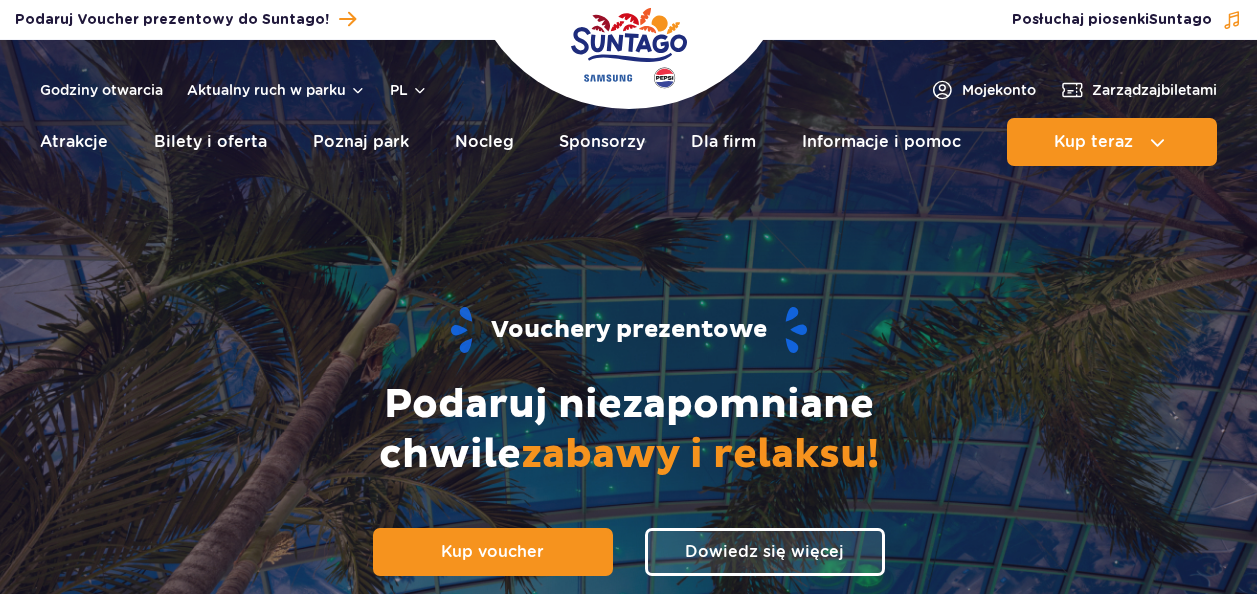 scroll, scrollTop: 0, scrollLeft: 0, axis: both 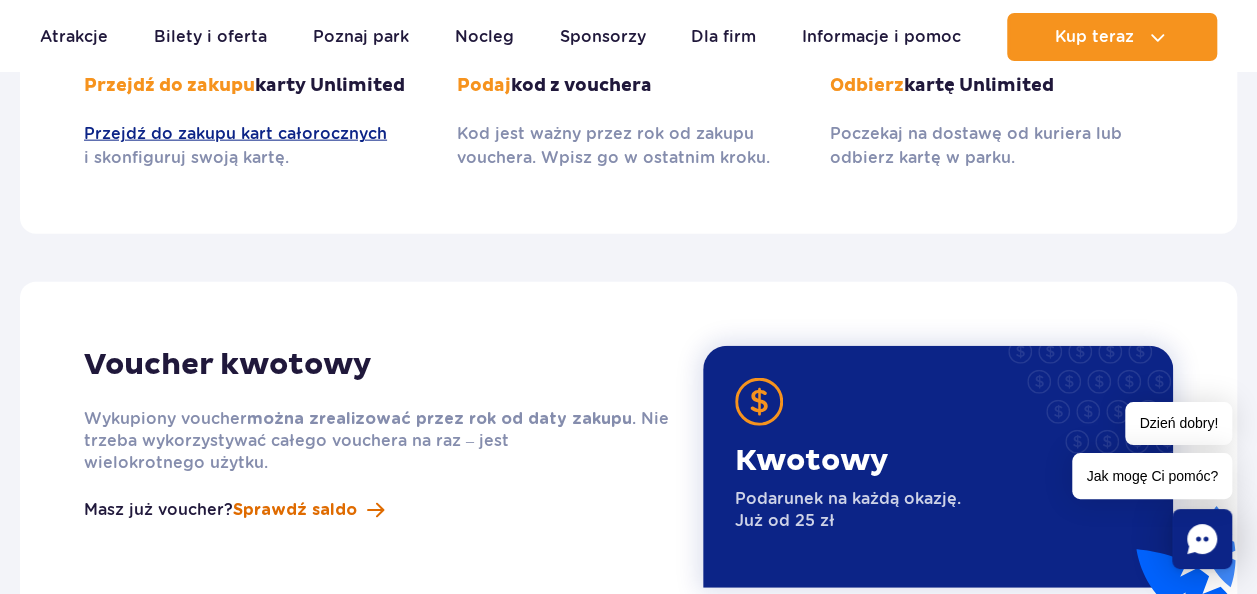 click on "Sprawdź saldo" at bounding box center [295, 510] 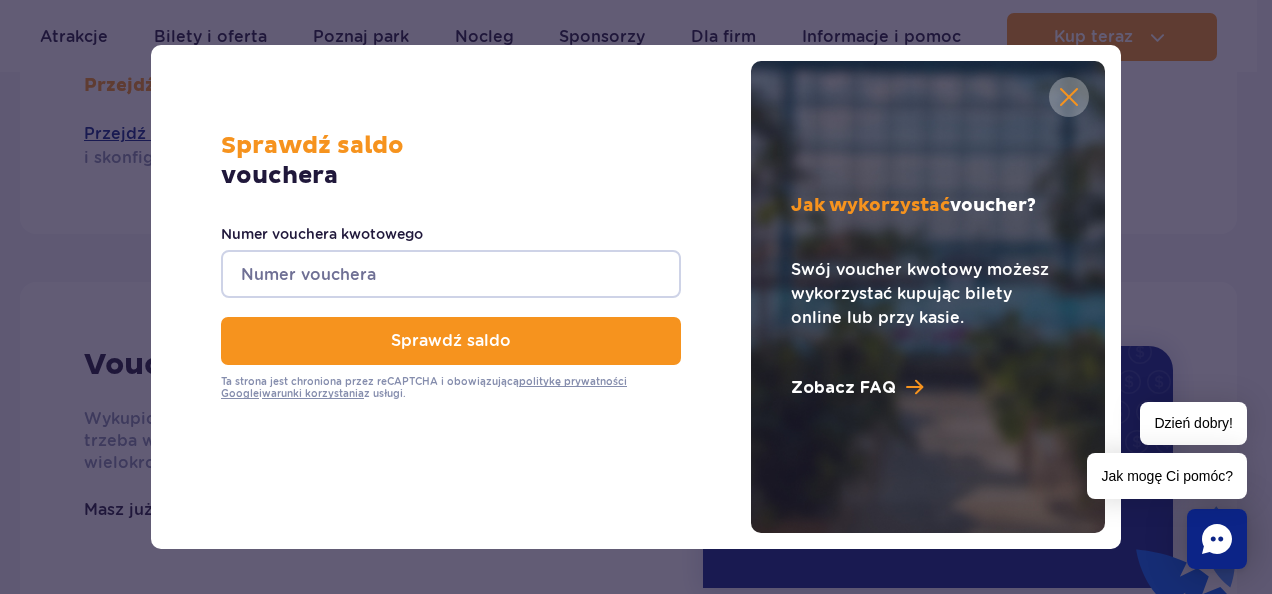 click on "Numer vouchera kwotowego" at bounding box center [451, 274] 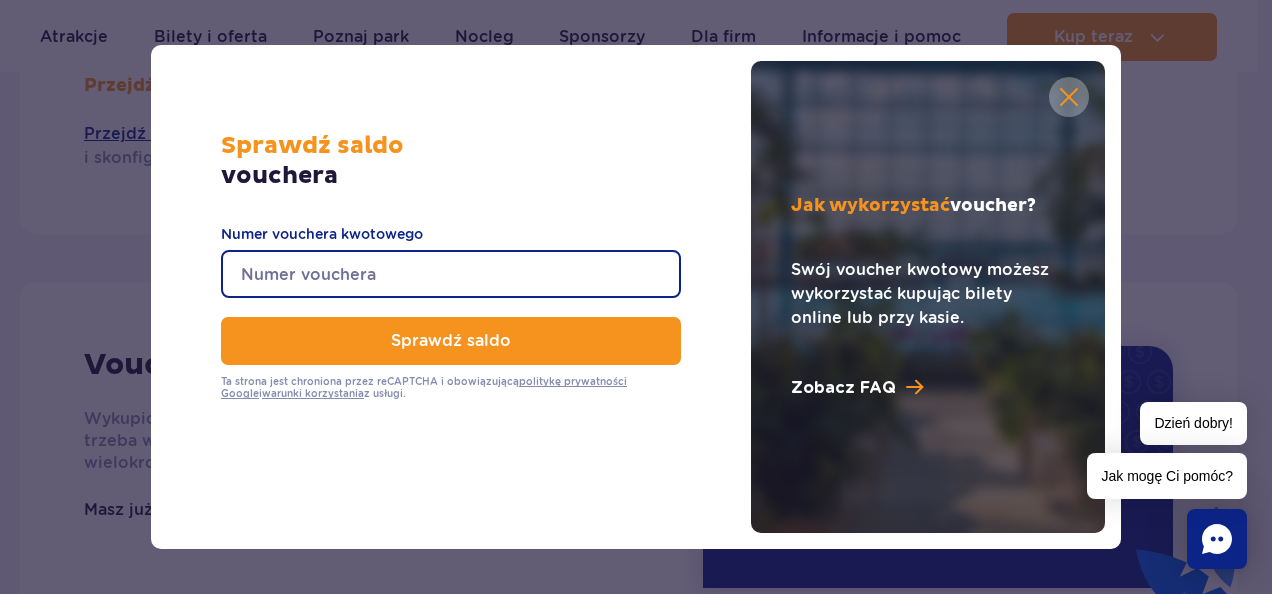 paste on "0640005051471335" 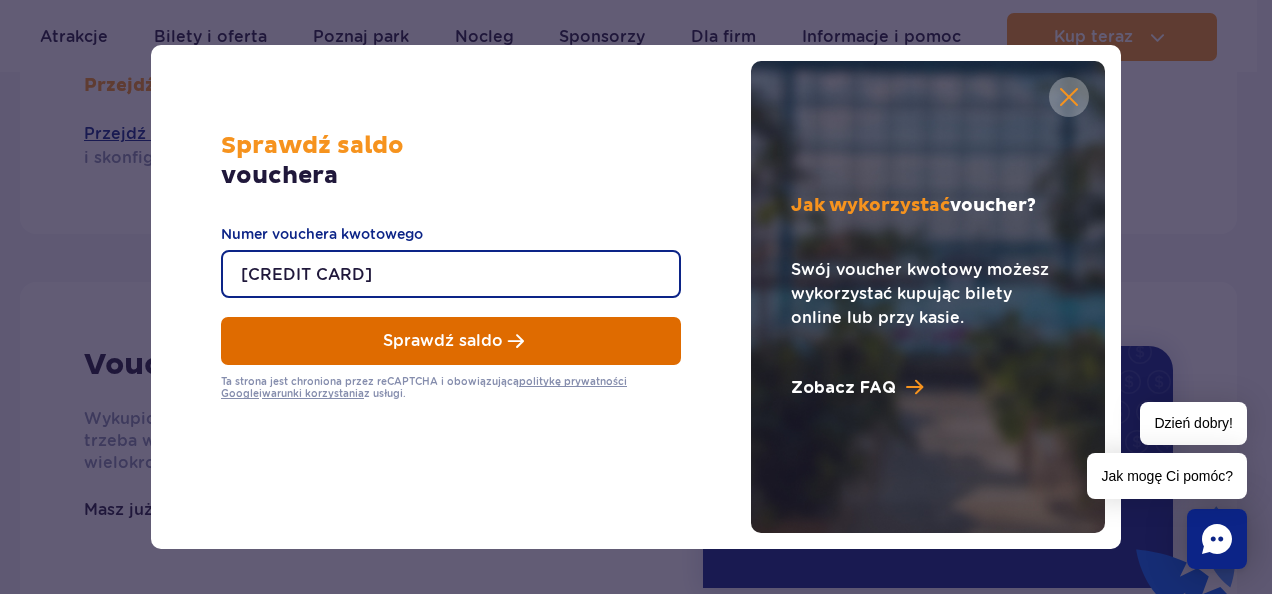 type on "0640005051471335" 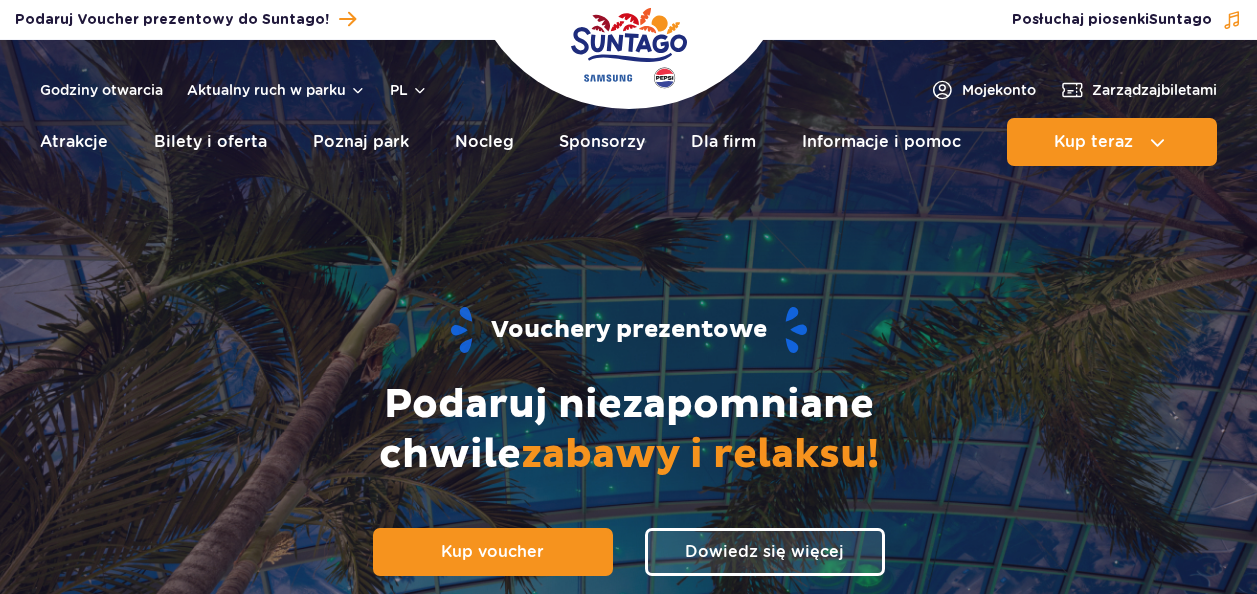 scroll, scrollTop: 0, scrollLeft: 0, axis: both 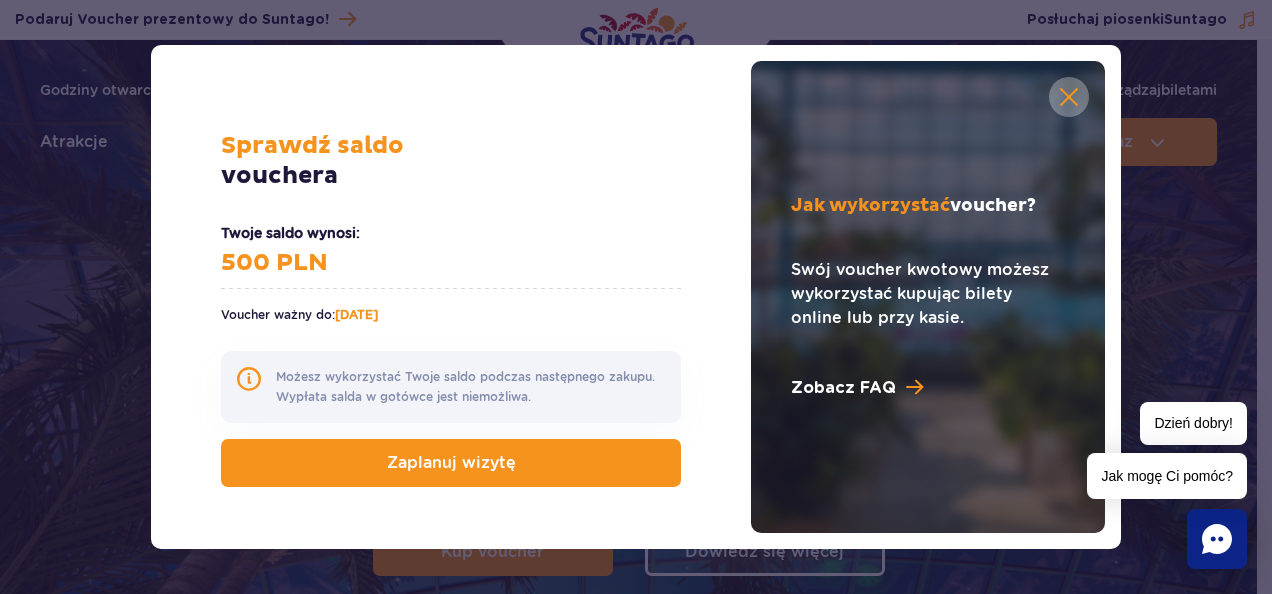 click on "Jak wykorzystać  voucher?
Swój voucher kwotowy możesz wykorzystać kupując bilety online lub przy kasie.
Zobacz FAQ" at bounding box center [928, 297] 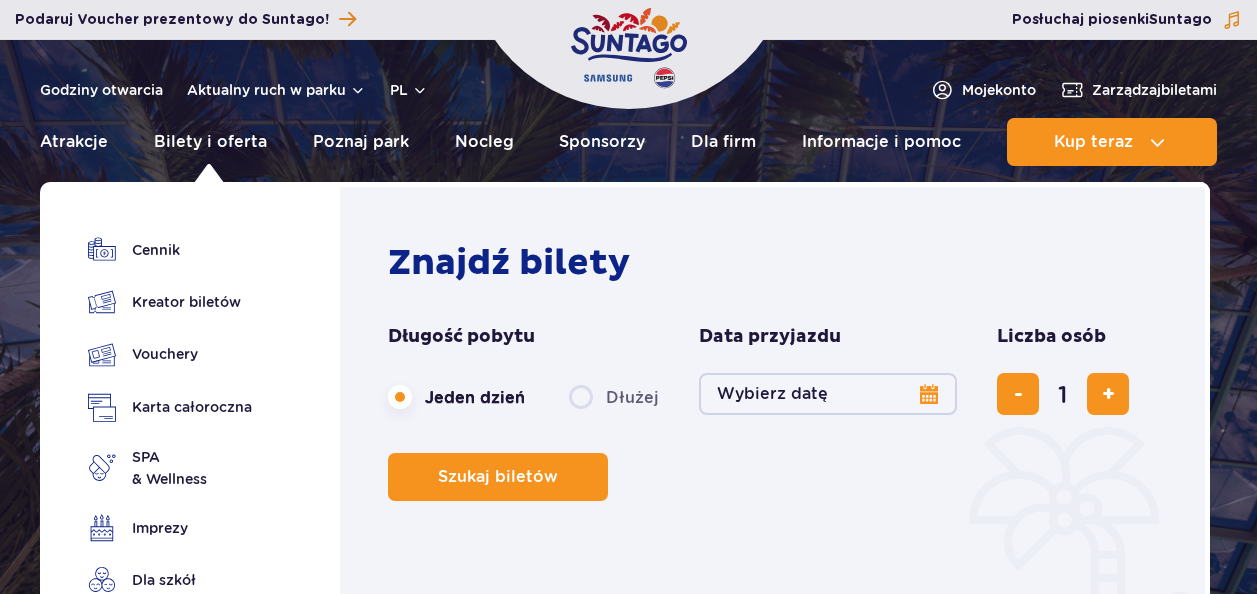scroll, scrollTop: 0, scrollLeft: 0, axis: both 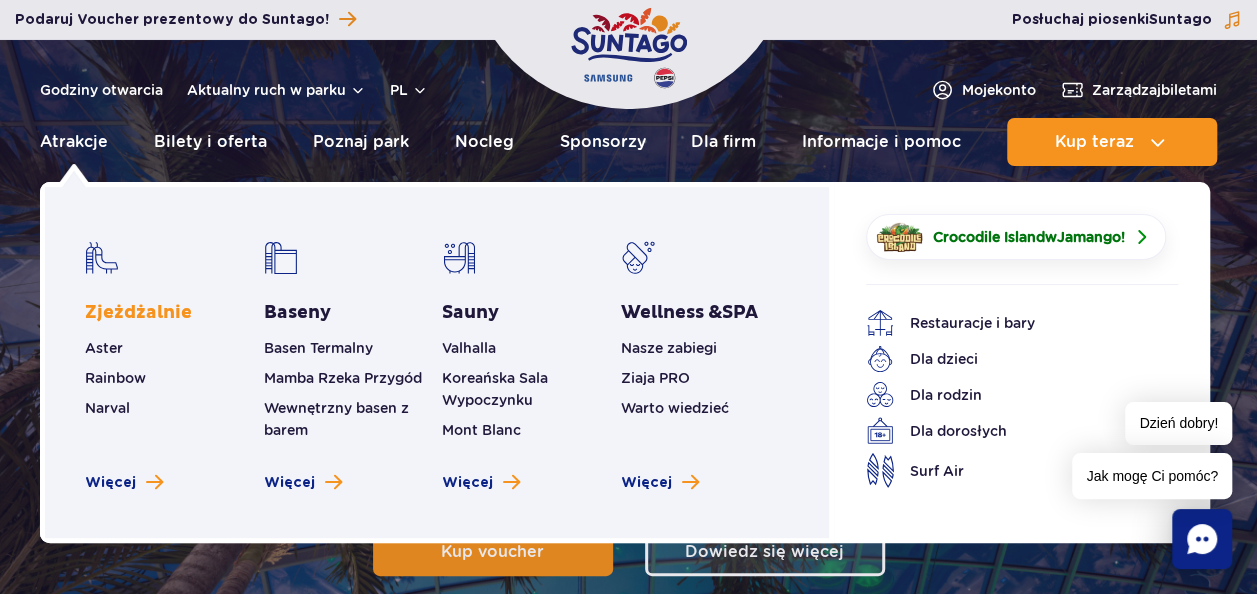 click on "Zjeżdżalnie" at bounding box center (138, 313) 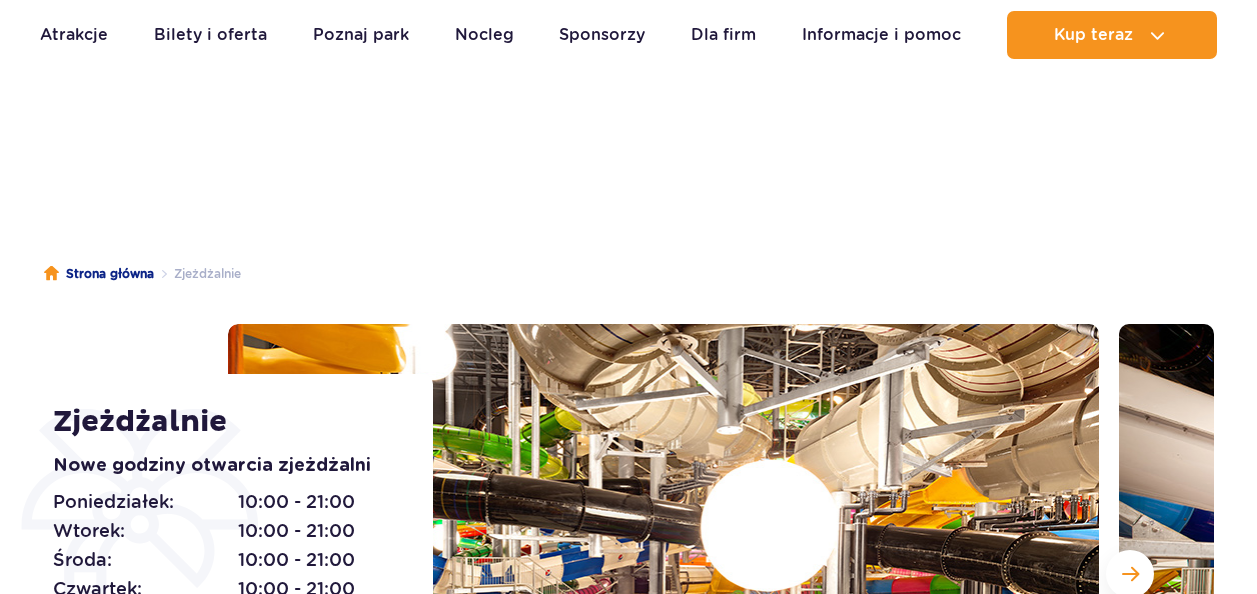scroll, scrollTop: 395, scrollLeft: 0, axis: vertical 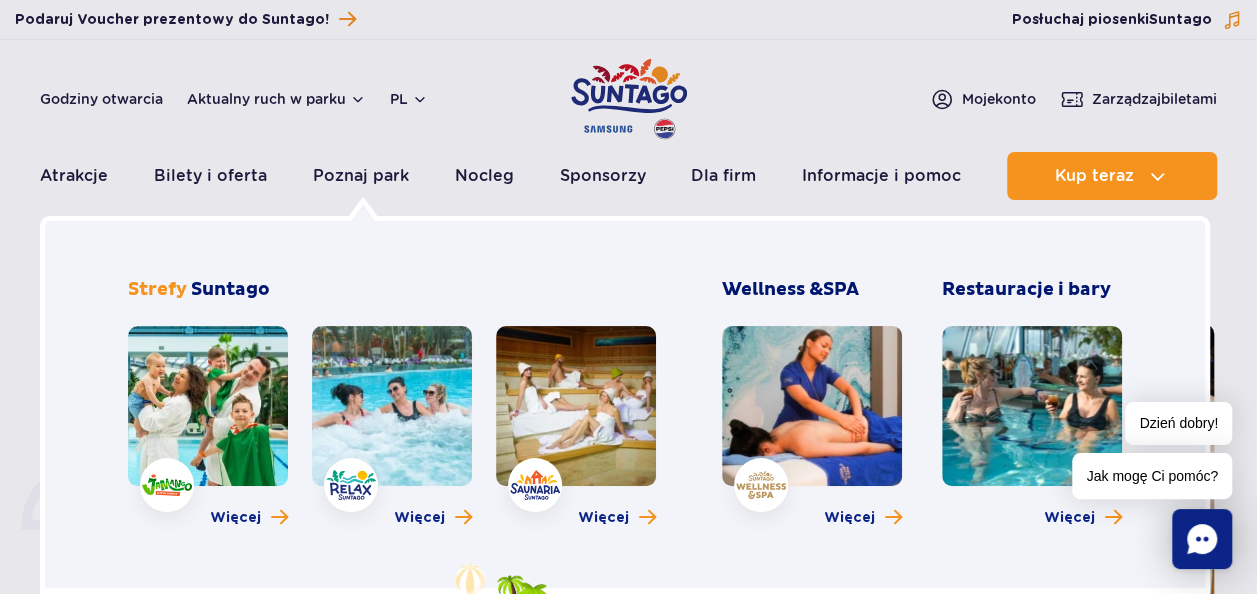 click at bounding box center [208, 406] 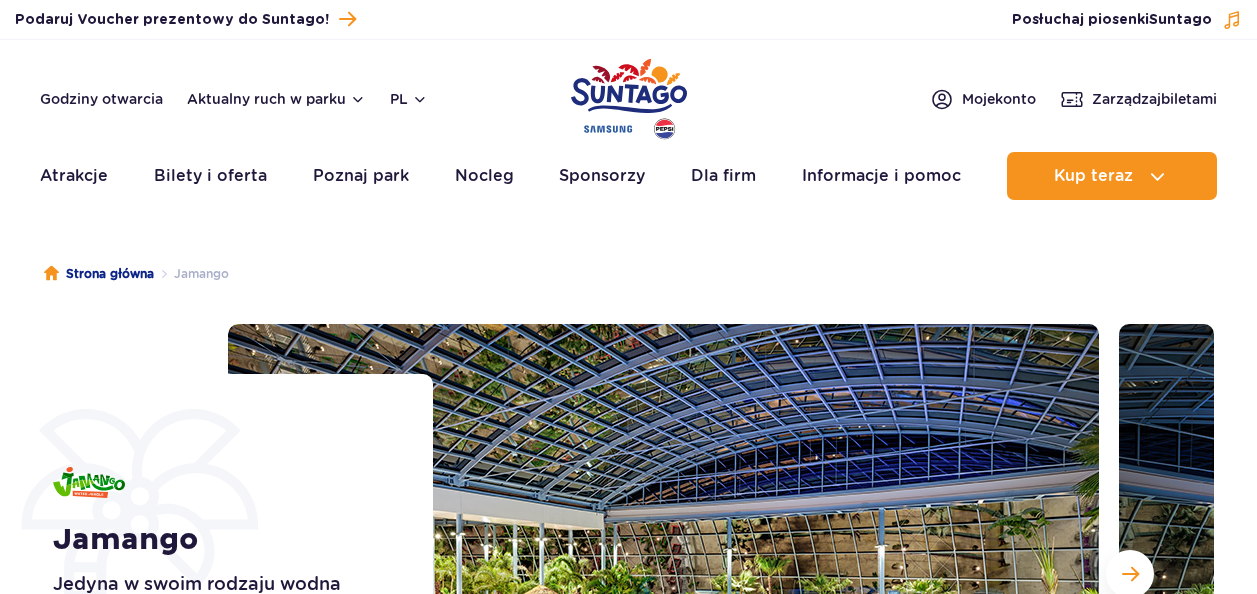 scroll, scrollTop: 0, scrollLeft: 0, axis: both 